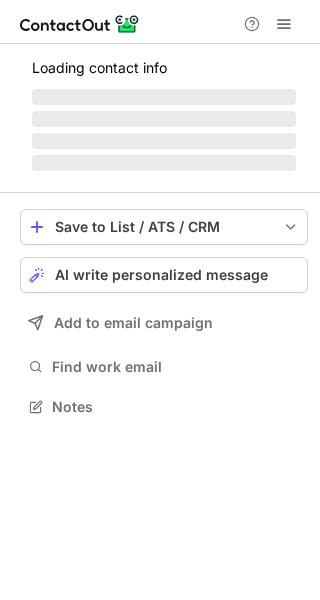 scroll, scrollTop: 0, scrollLeft: 0, axis: both 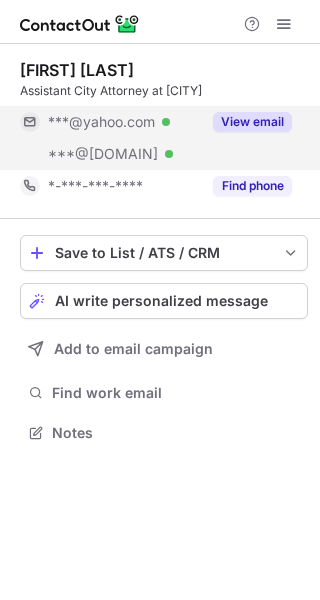 click on "View email" at bounding box center [252, 122] 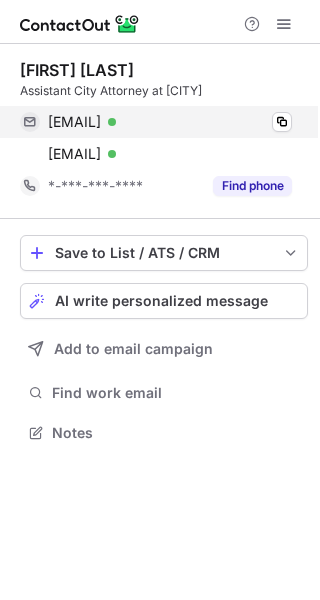 click on "[EMAIL] Verified Copy" at bounding box center [156, 122] 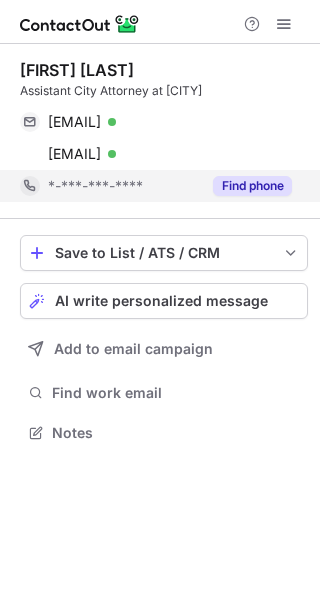 click on "Find phone" at bounding box center (252, 186) 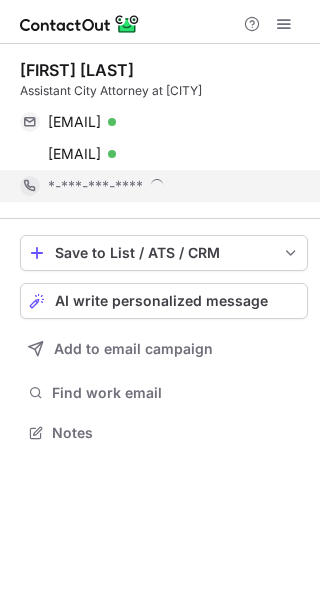 scroll, scrollTop: 9, scrollLeft: 10, axis: both 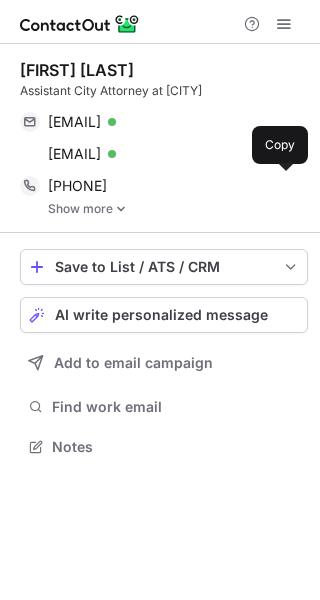 click on "Show more" at bounding box center (178, 209) 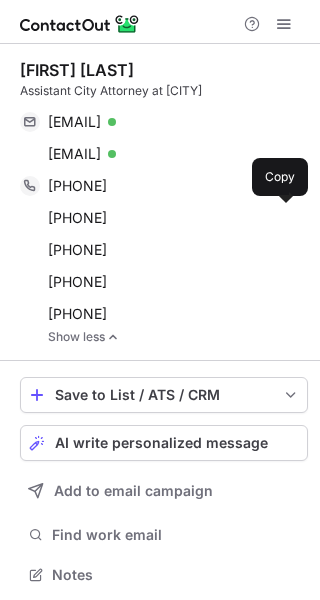scroll, scrollTop: 9, scrollLeft: 10, axis: both 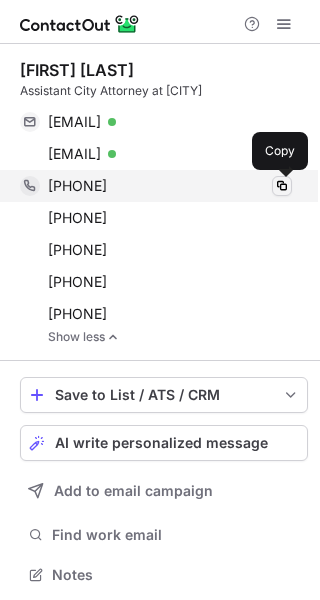 click at bounding box center (282, 186) 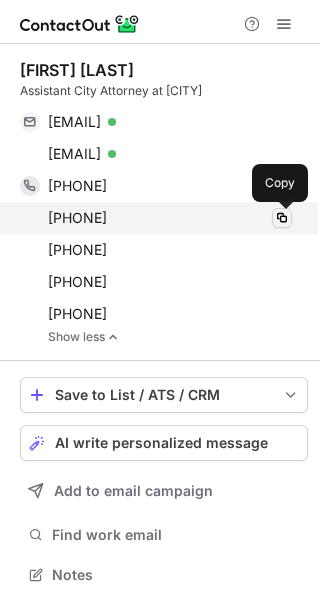 click at bounding box center [282, 218] 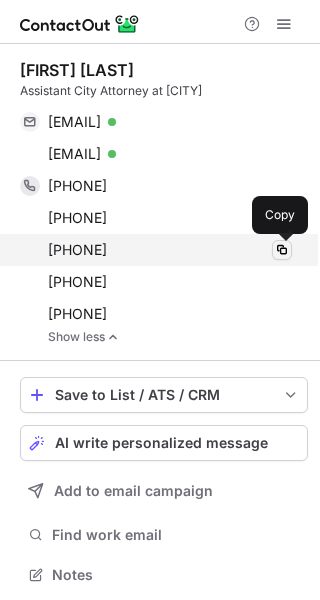 click at bounding box center [282, 250] 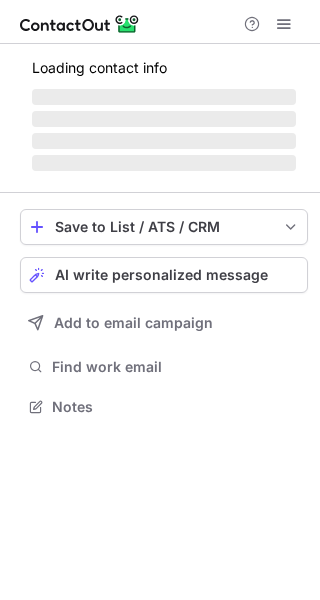 scroll, scrollTop: 0, scrollLeft: 0, axis: both 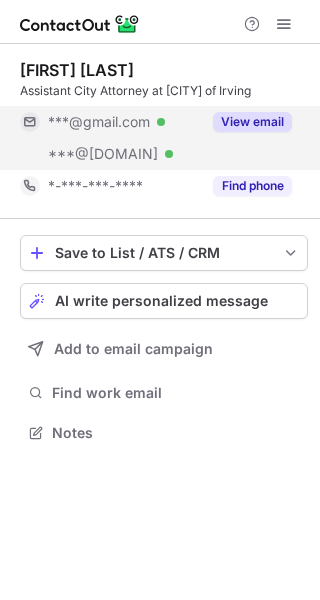 click on "View email" at bounding box center [252, 122] 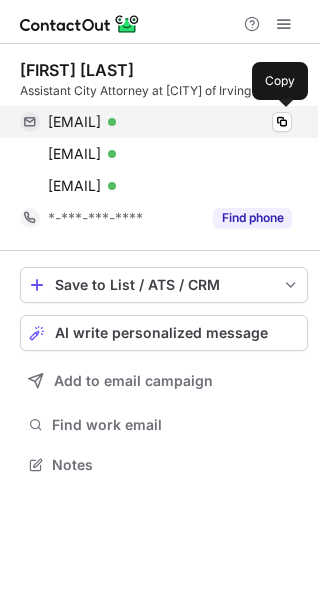 scroll, scrollTop: 10, scrollLeft: 10, axis: both 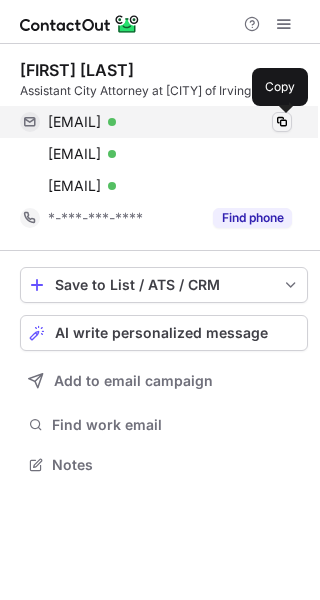 click at bounding box center (282, 122) 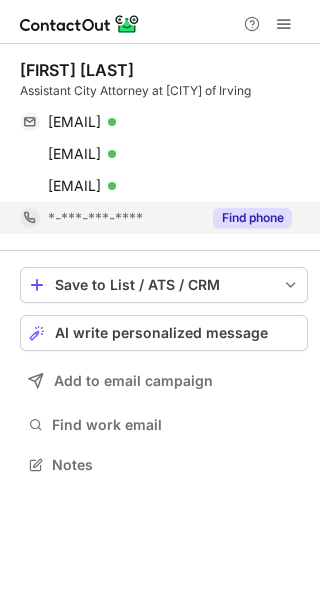 click on "Find phone" at bounding box center [252, 218] 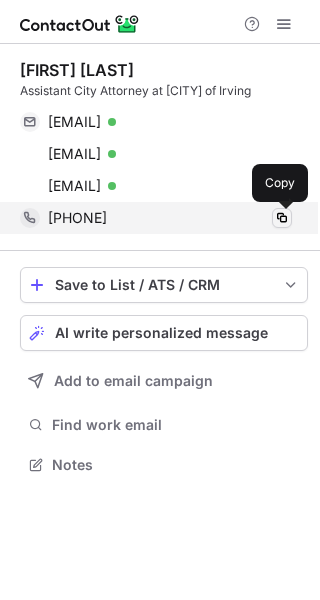 click at bounding box center [282, 218] 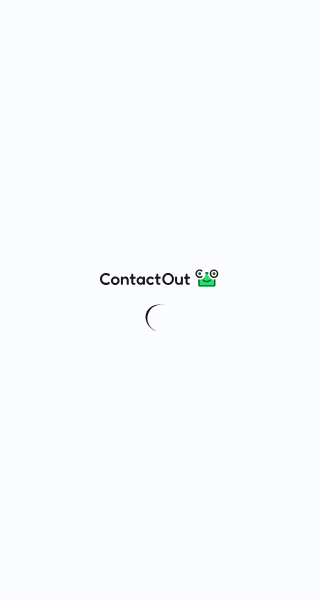 scroll, scrollTop: 0, scrollLeft: 0, axis: both 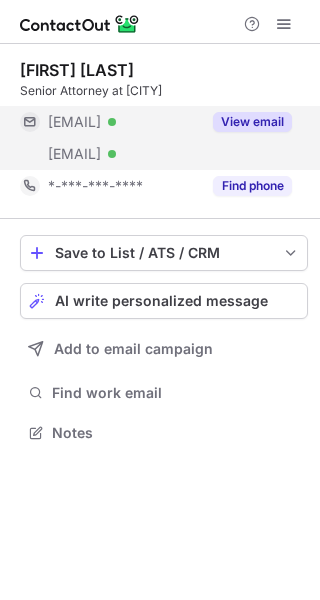 click on "View email" at bounding box center [252, 122] 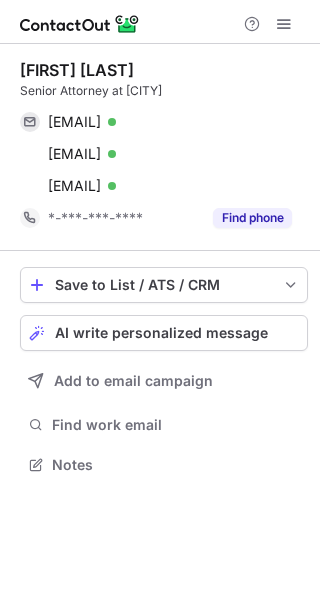 scroll, scrollTop: 10, scrollLeft: 10, axis: both 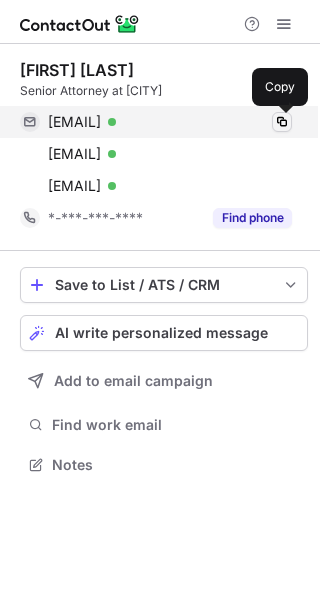 click at bounding box center [282, 122] 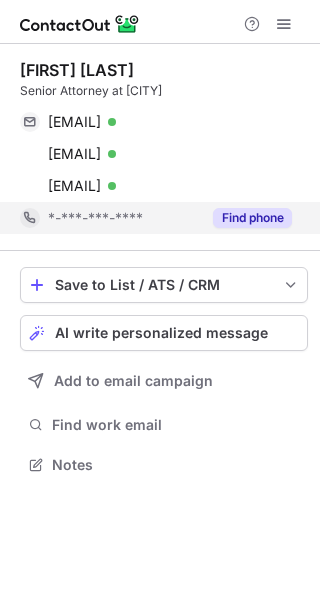 click on "Find phone" at bounding box center [252, 218] 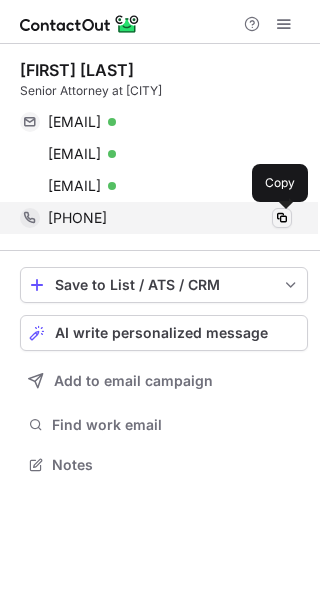 click at bounding box center [282, 218] 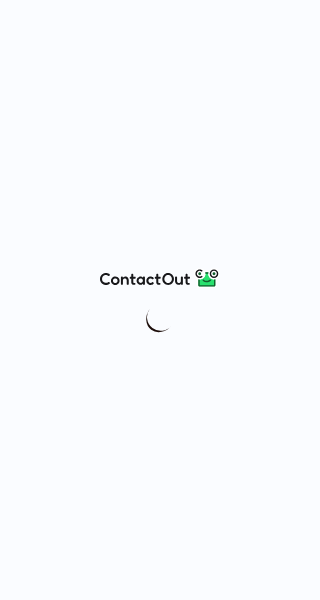 scroll, scrollTop: 0, scrollLeft: 0, axis: both 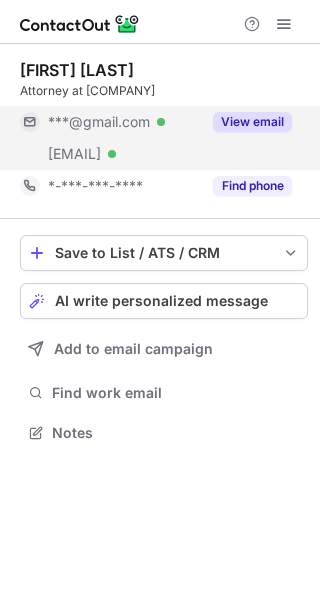 click on "View email" at bounding box center (246, 122) 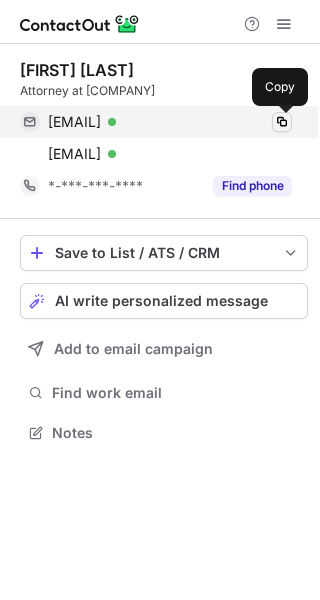 click at bounding box center (282, 122) 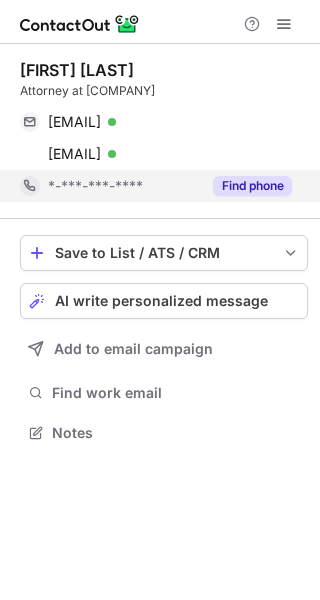 click on "Find phone" at bounding box center (252, 186) 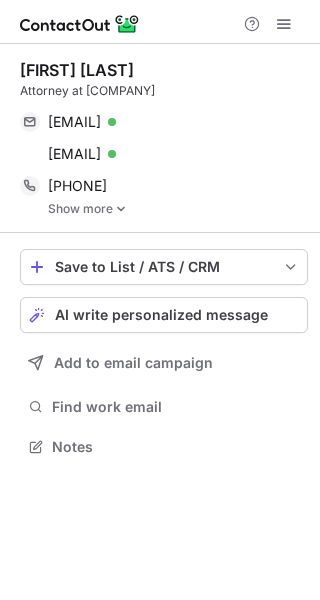 scroll, scrollTop: 9, scrollLeft: 10, axis: both 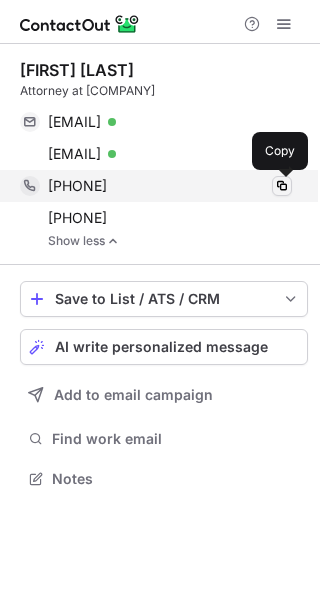 click at bounding box center [282, 186] 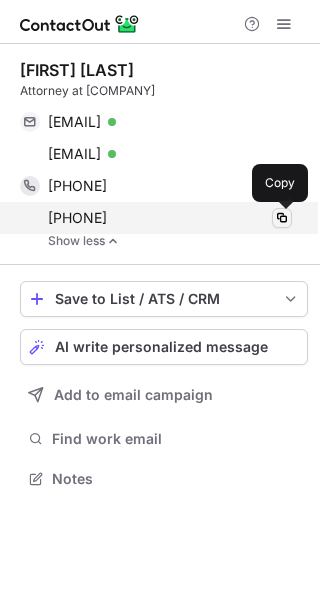click at bounding box center (282, 218) 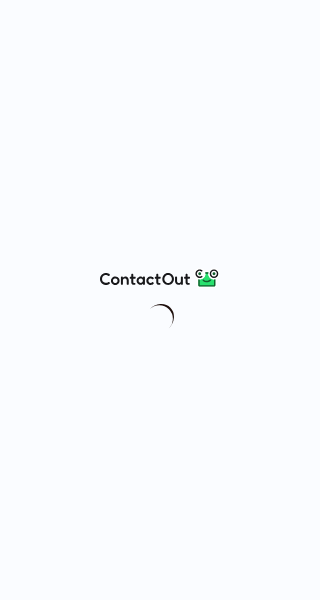 scroll, scrollTop: 0, scrollLeft: 0, axis: both 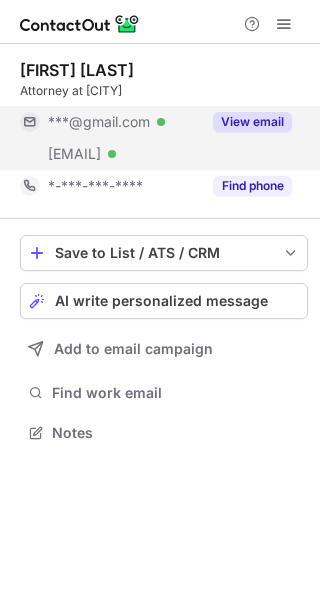 click on "View email" at bounding box center (252, 122) 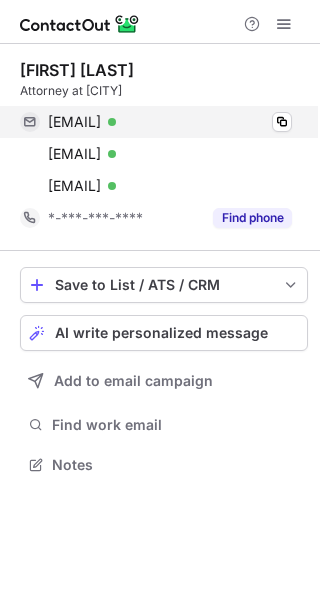 scroll, scrollTop: 10, scrollLeft: 10, axis: both 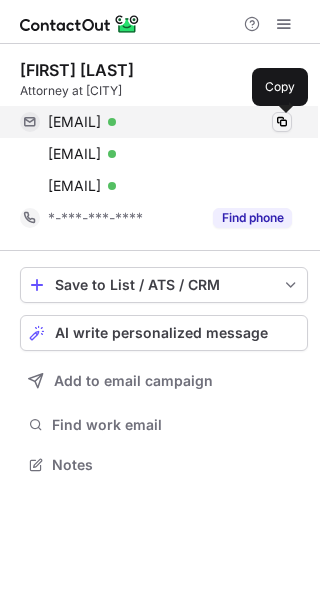 click at bounding box center (282, 122) 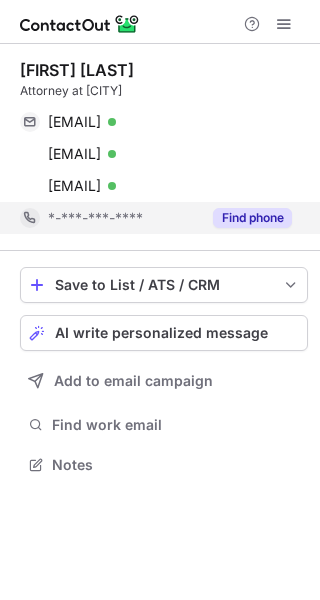 click on "Find phone" at bounding box center (252, 218) 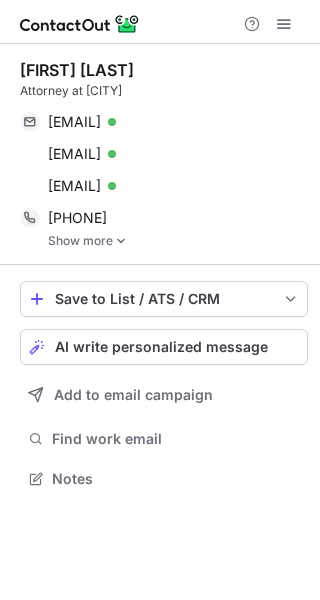 scroll, scrollTop: 9, scrollLeft: 10, axis: both 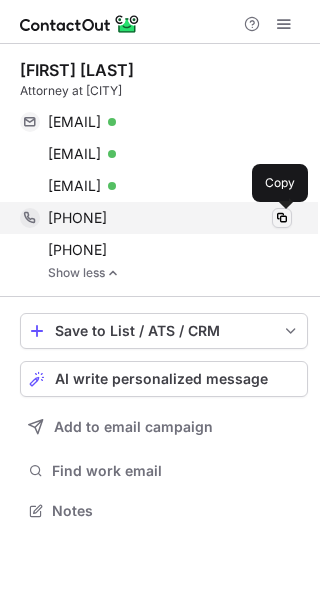 click at bounding box center [282, 218] 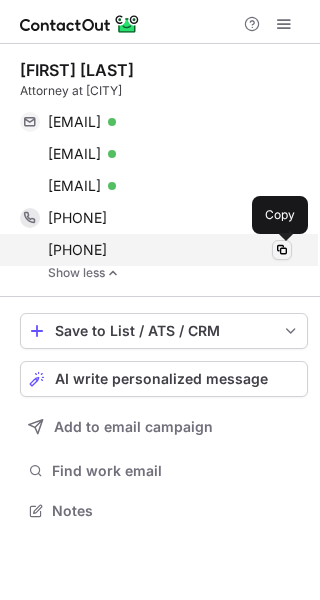 click at bounding box center (282, 250) 